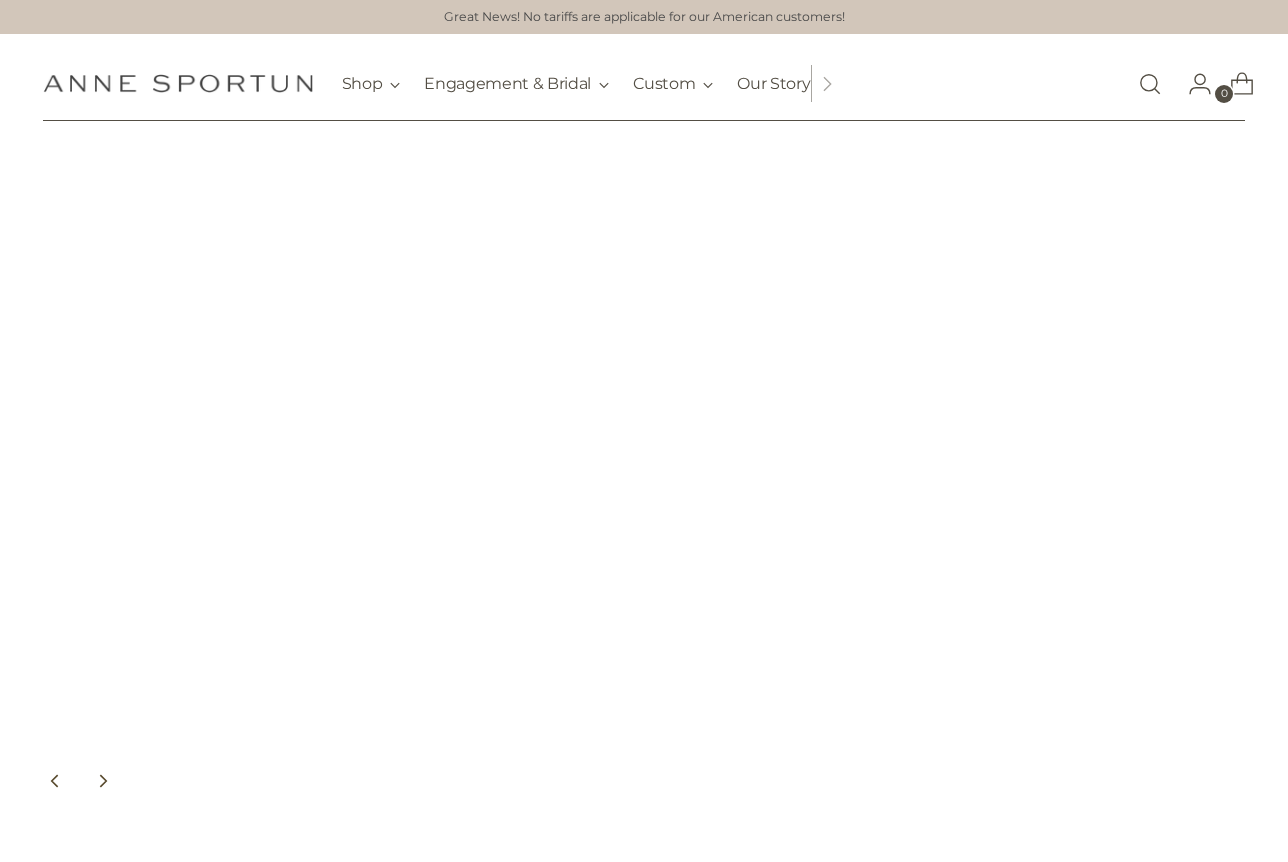 scroll, scrollTop: 0, scrollLeft: 0, axis: both 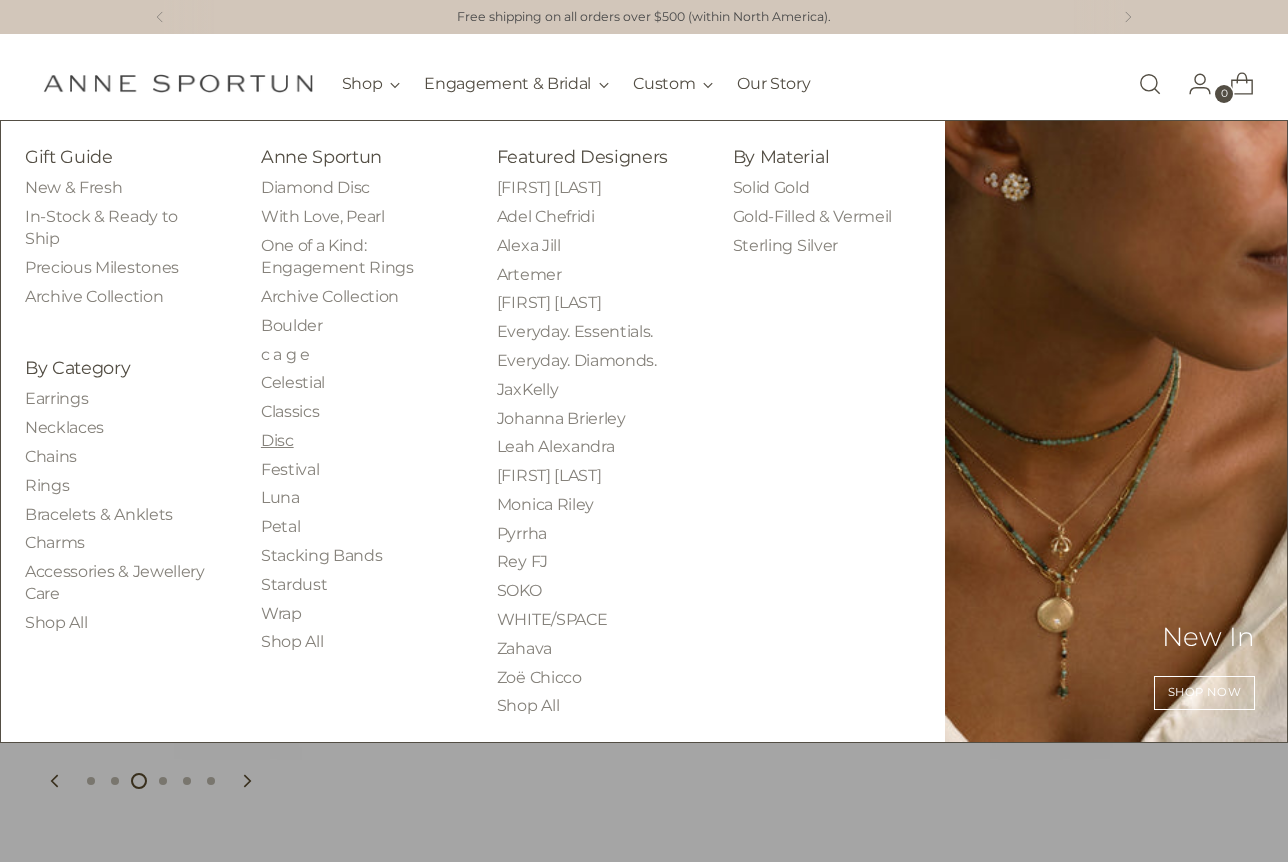 click on "Disc" at bounding box center (277, 440) 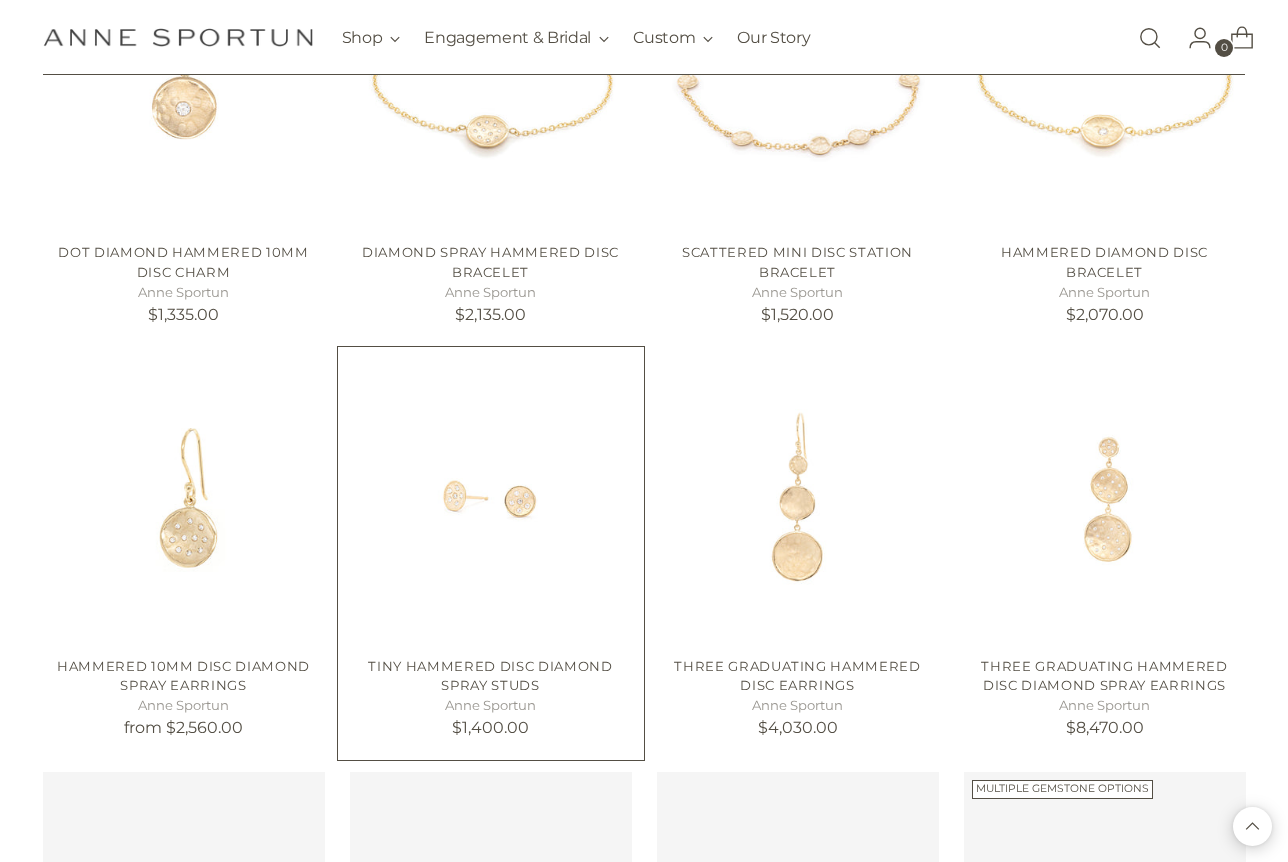 scroll, scrollTop: 1372, scrollLeft: 0, axis: vertical 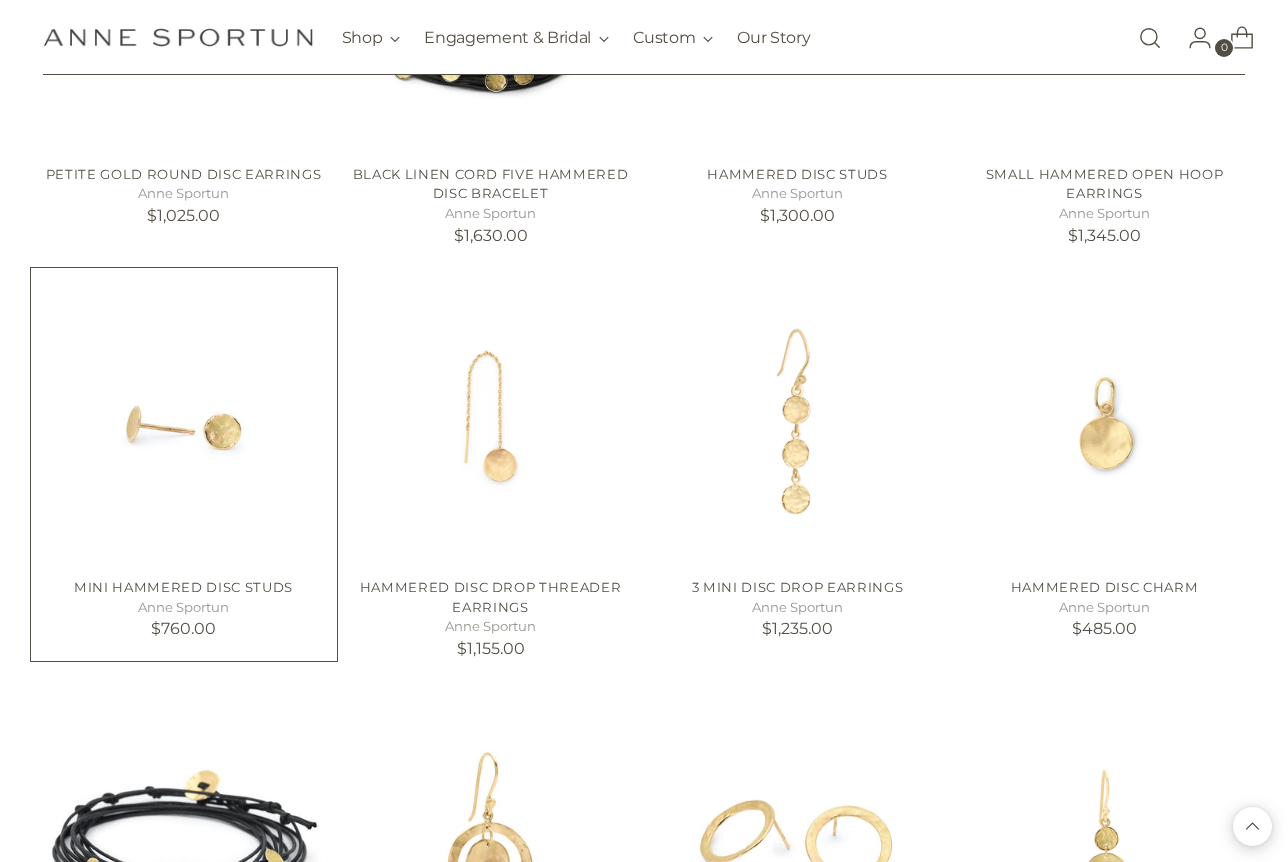 click at bounding box center [0, 0] 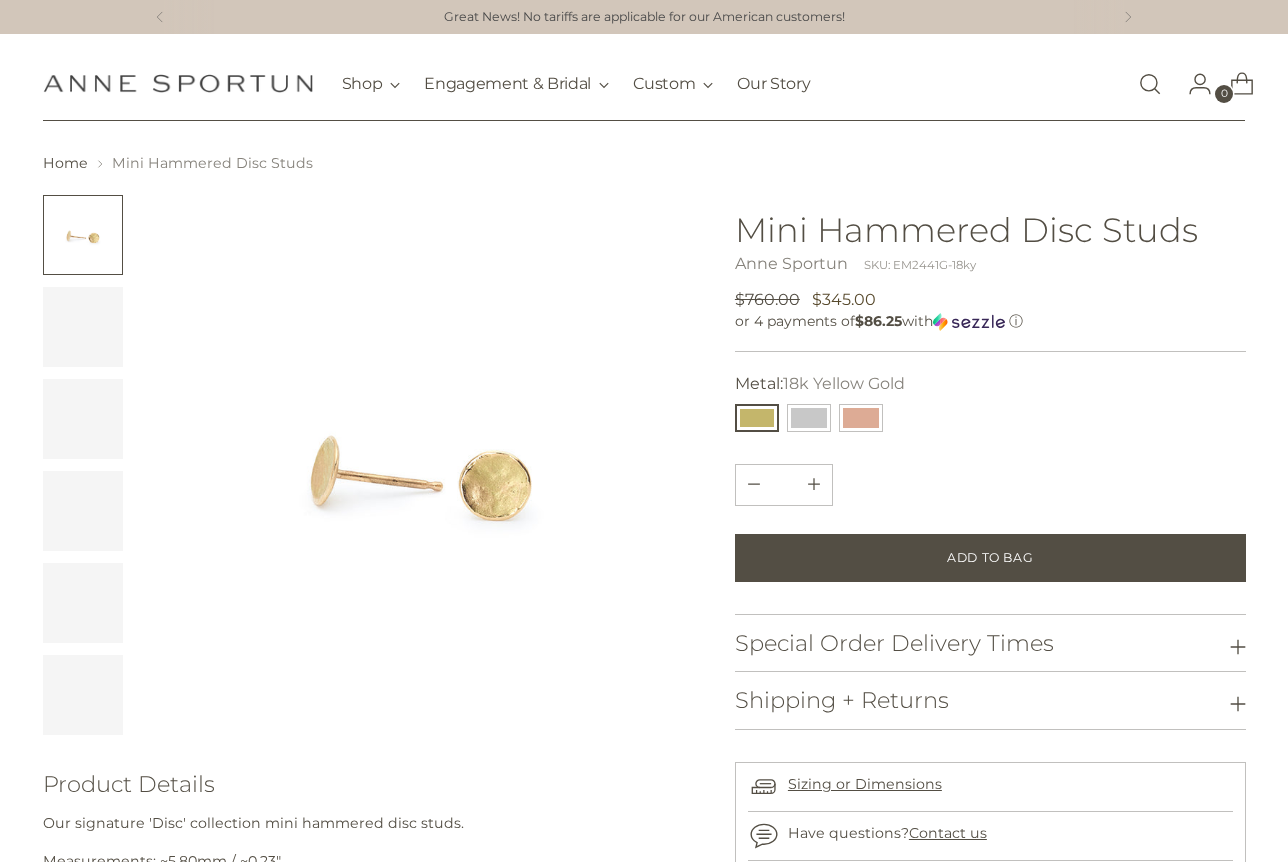 scroll, scrollTop: 0, scrollLeft: 0, axis: both 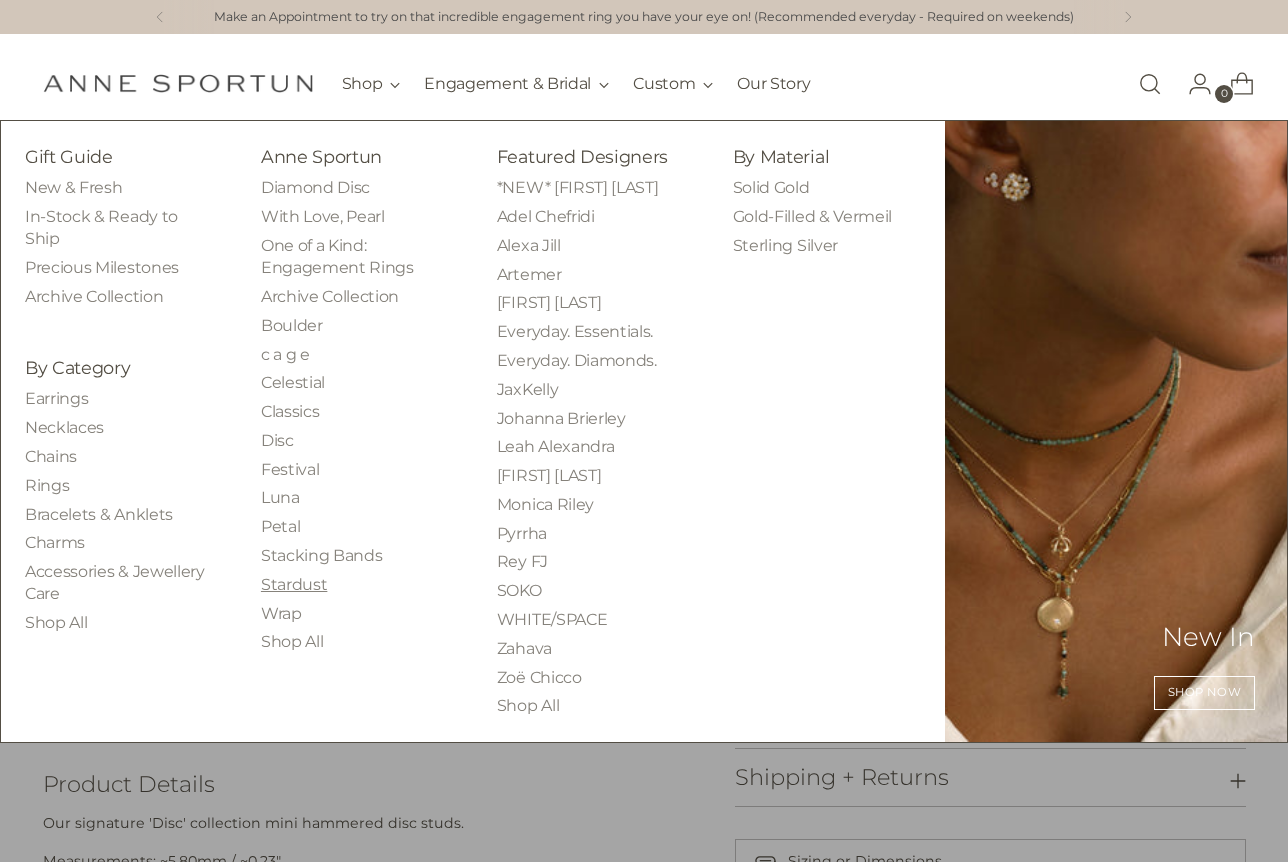 click on "Stardust" at bounding box center (294, 584) 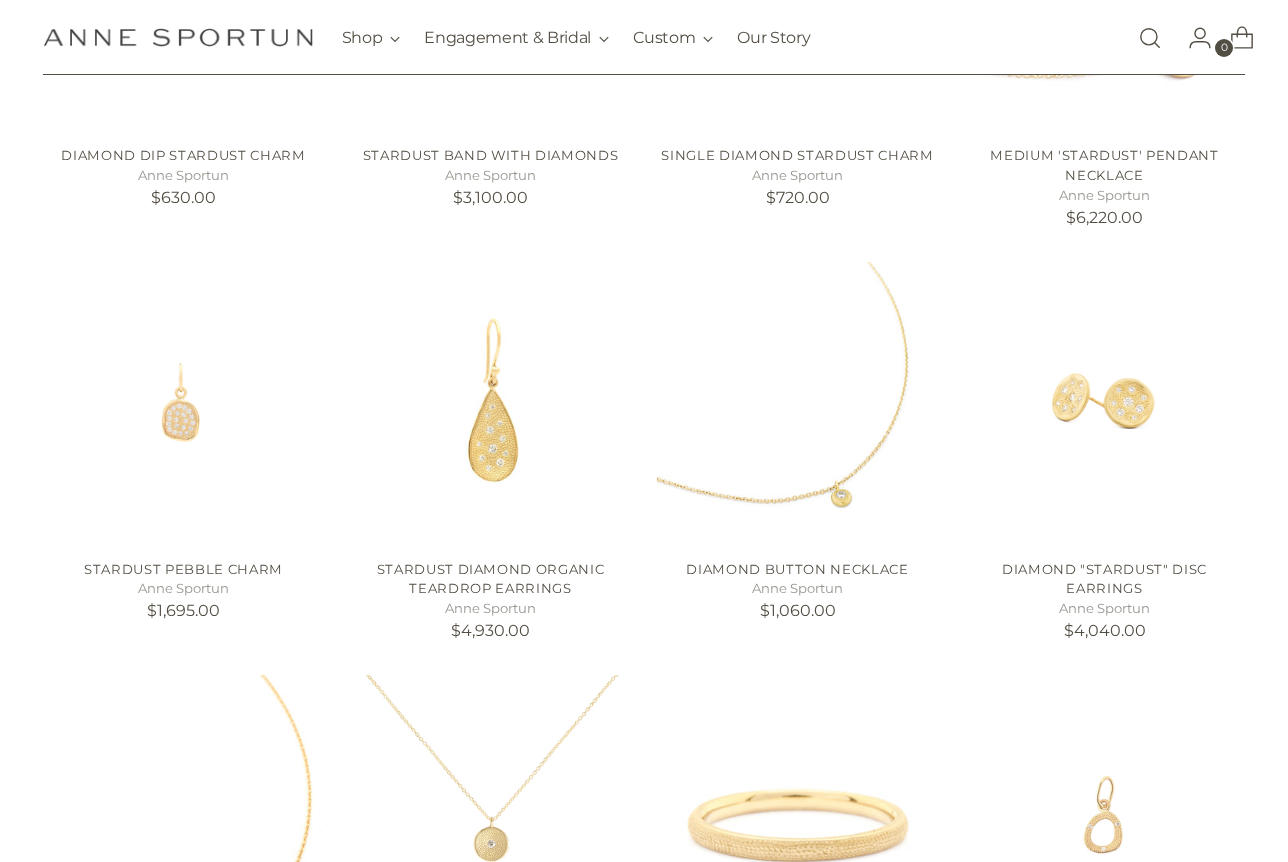 scroll, scrollTop: 1464, scrollLeft: 0, axis: vertical 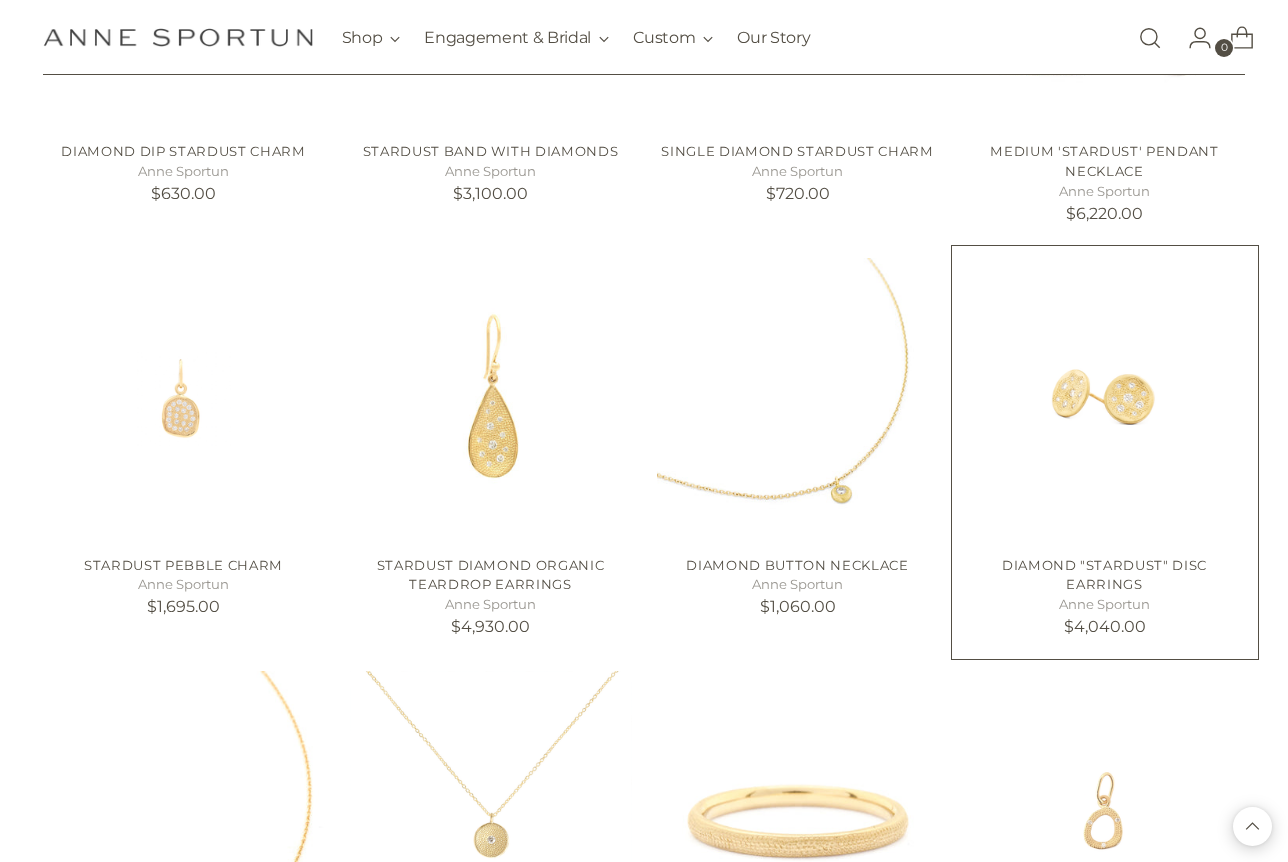 click at bounding box center (0, 0) 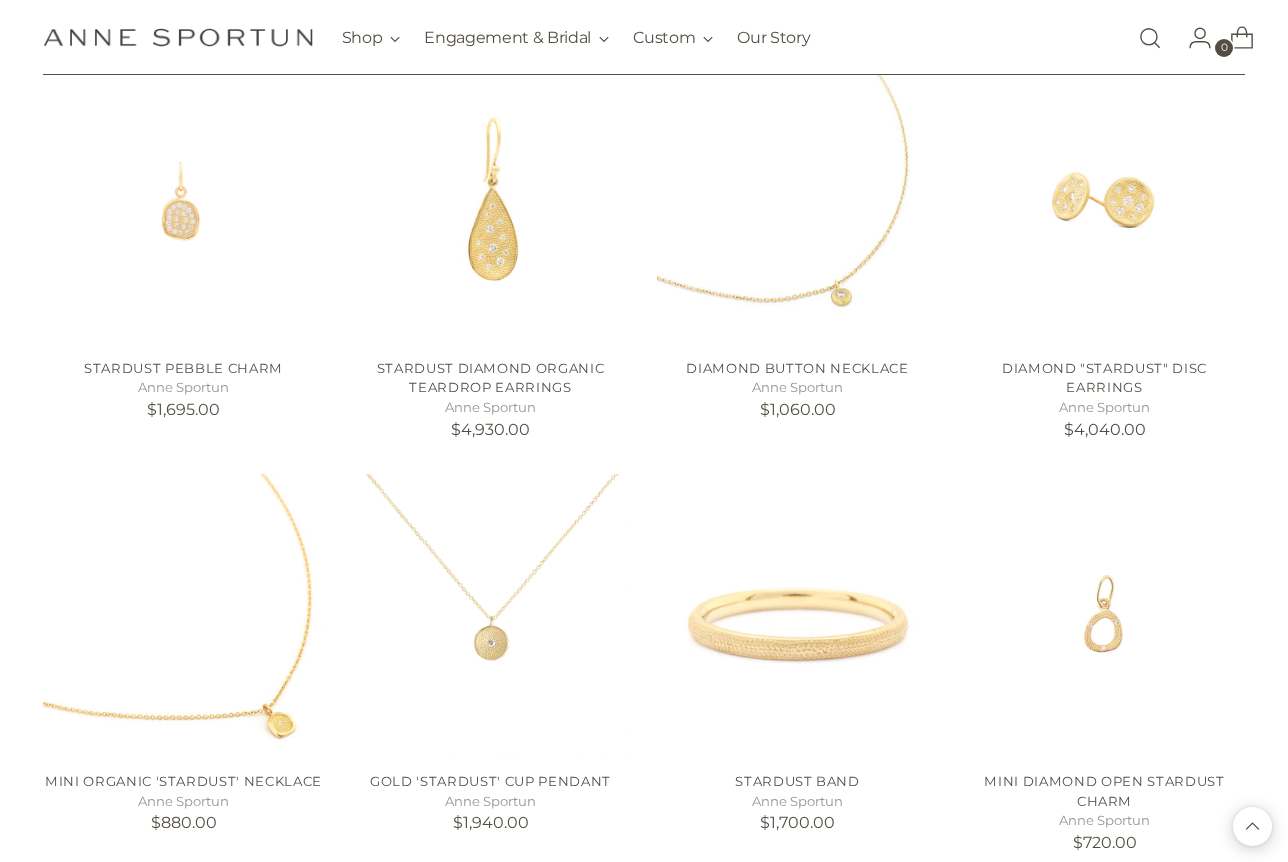 scroll, scrollTop: 1849, scrollLeft: 0, axis: vertical 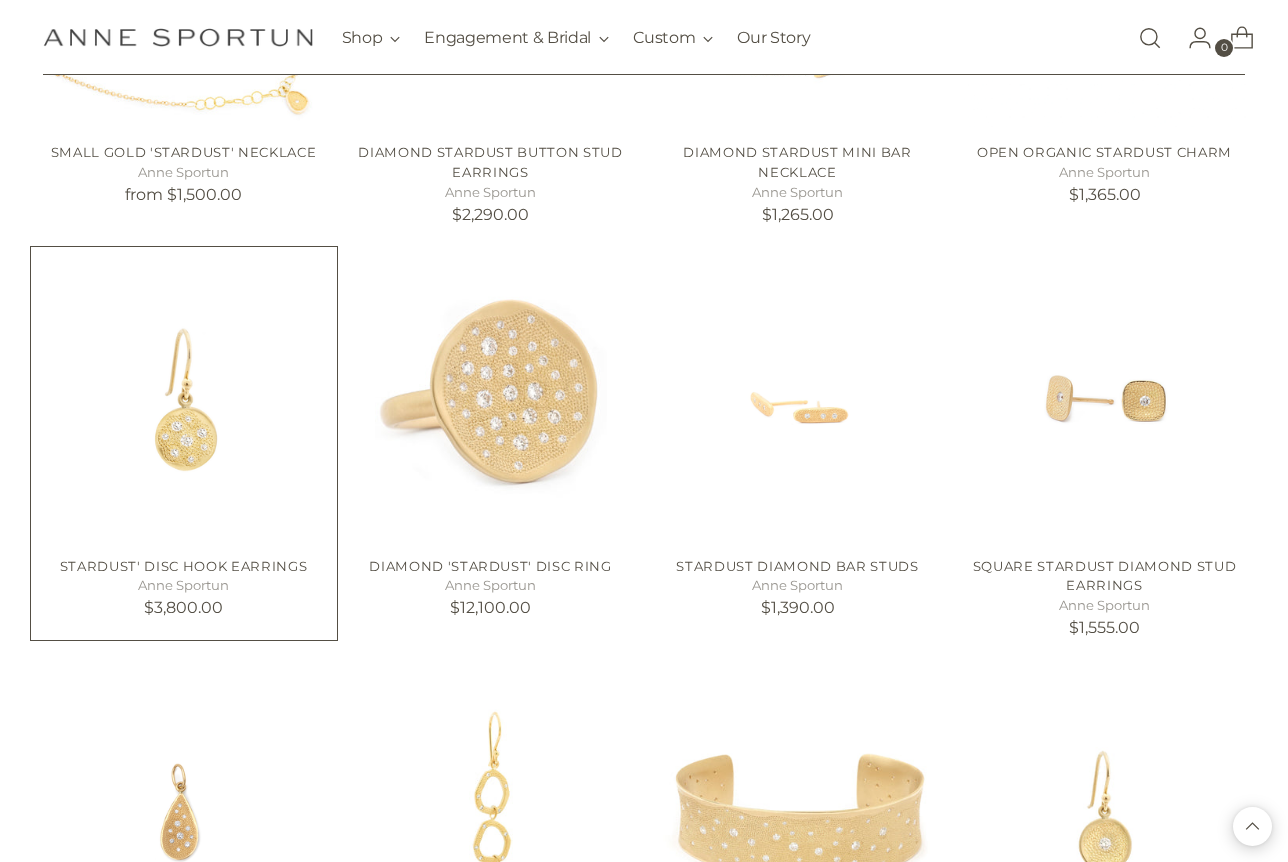 click at bounding box center [0, 0] 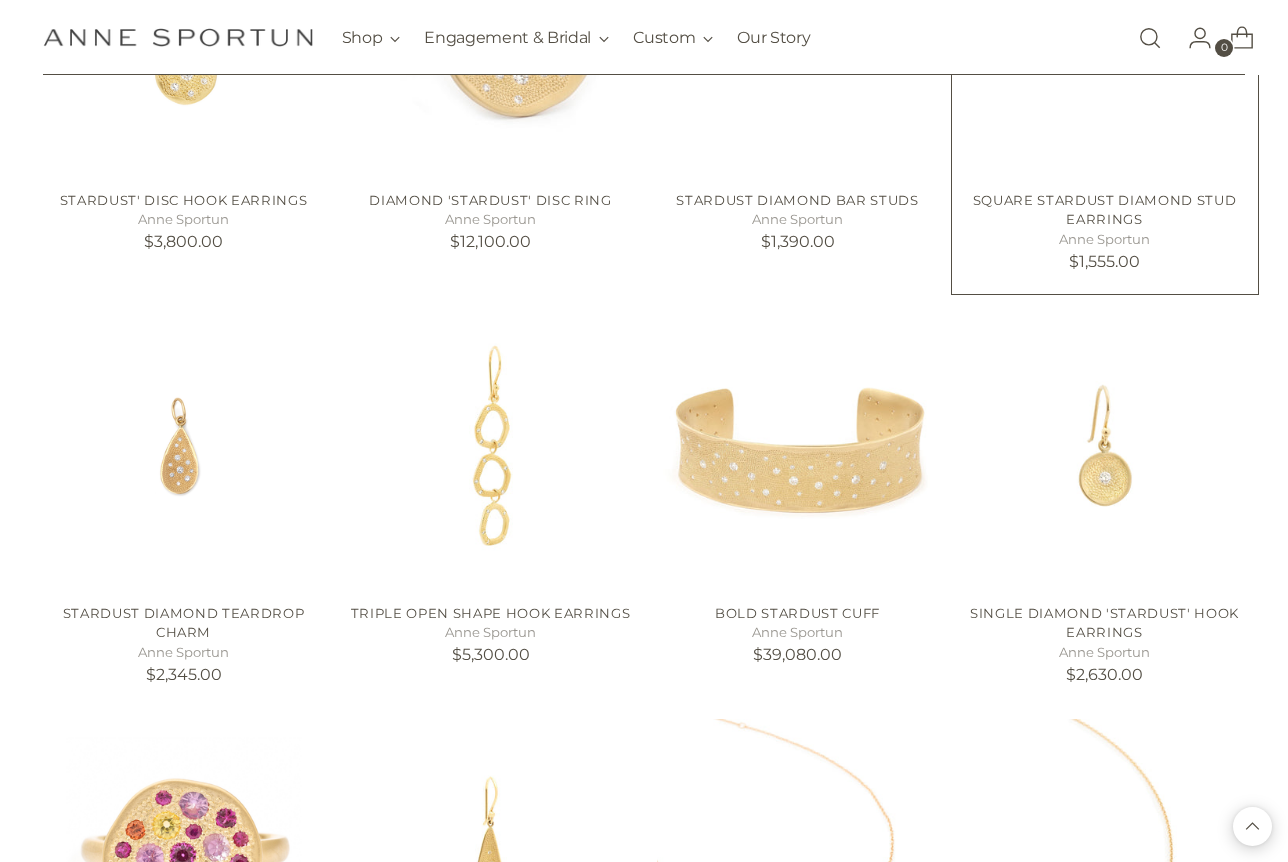 scroll, scrollTop: 3503, scrollLeft: 0, axis: vertical 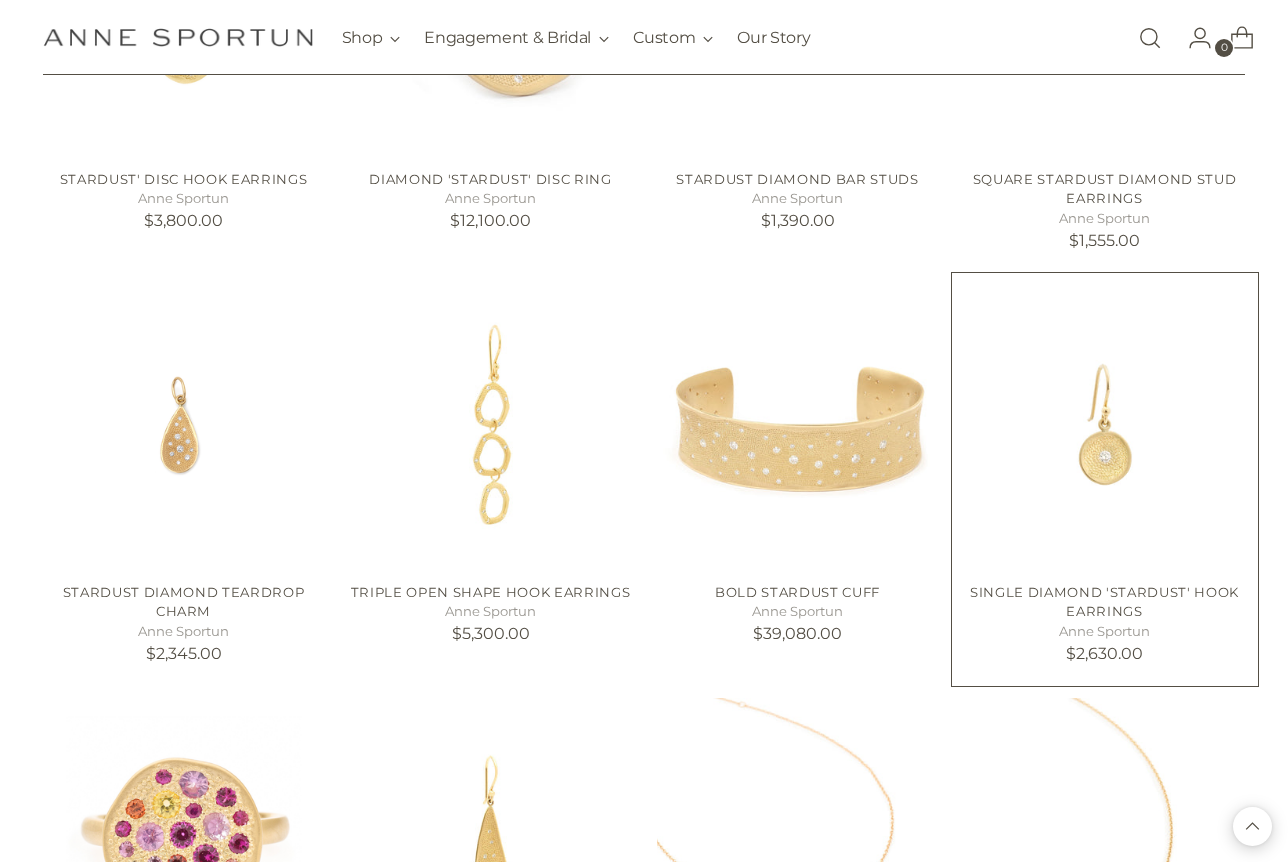 click at bounding box center [0, 0] 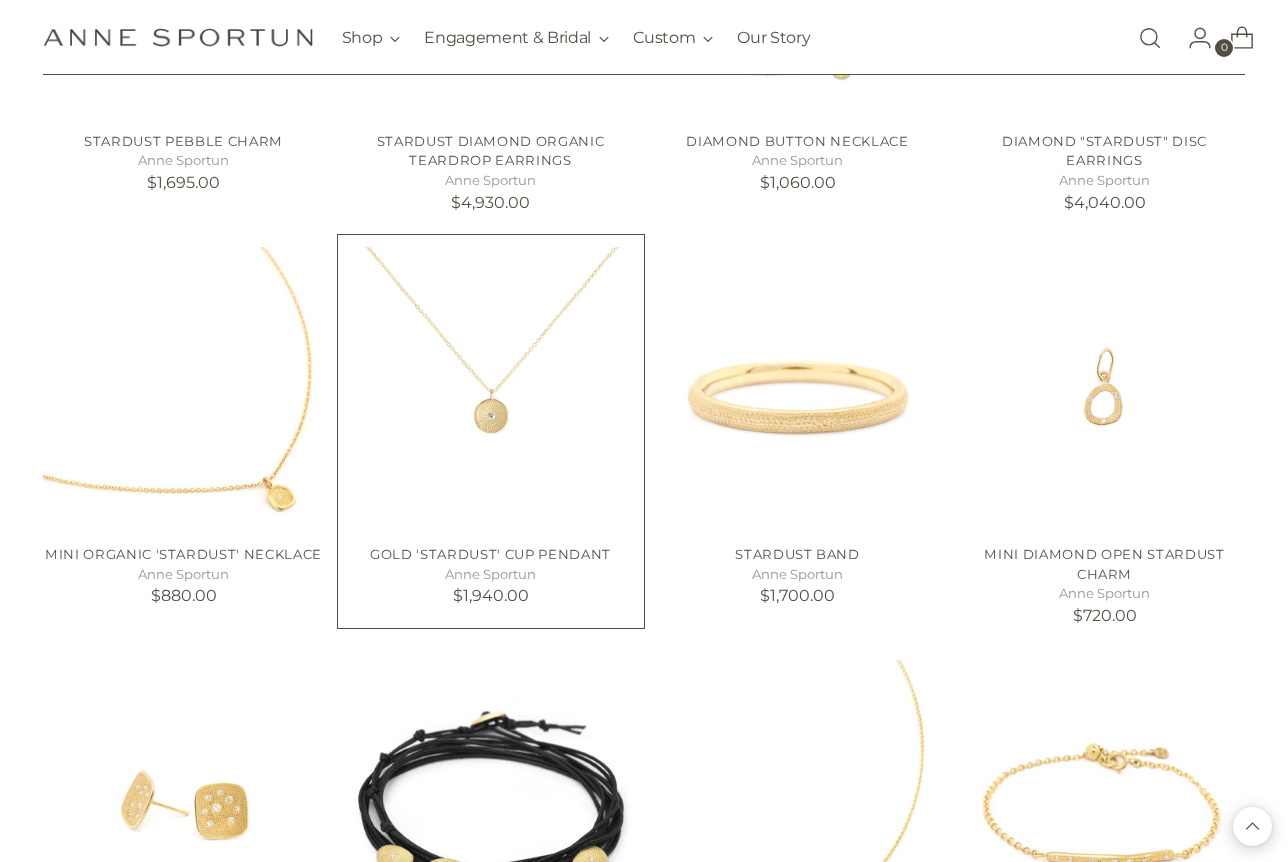 scroll, scrollTop: 1886, scrollLeft: 0, axis: vertical 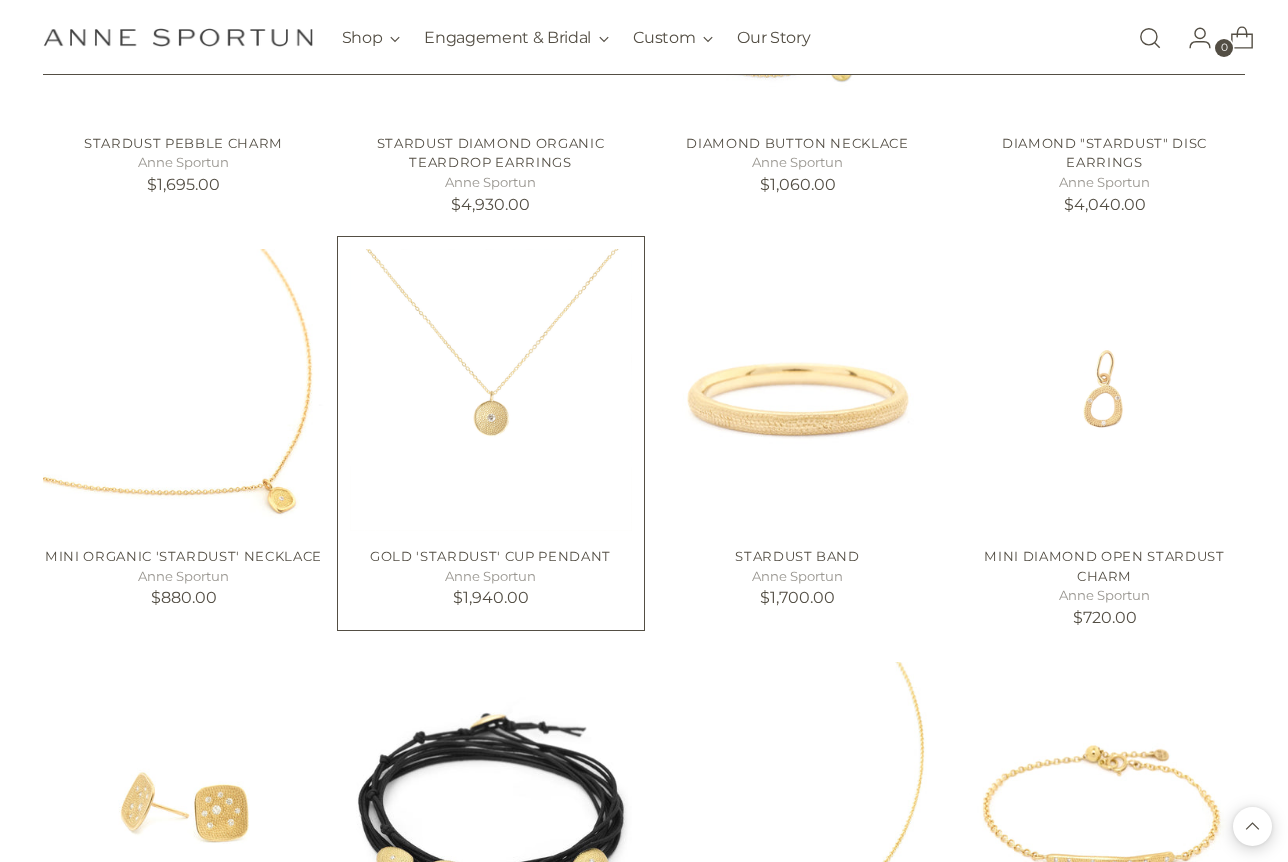 click at bounding box center [0, 0] 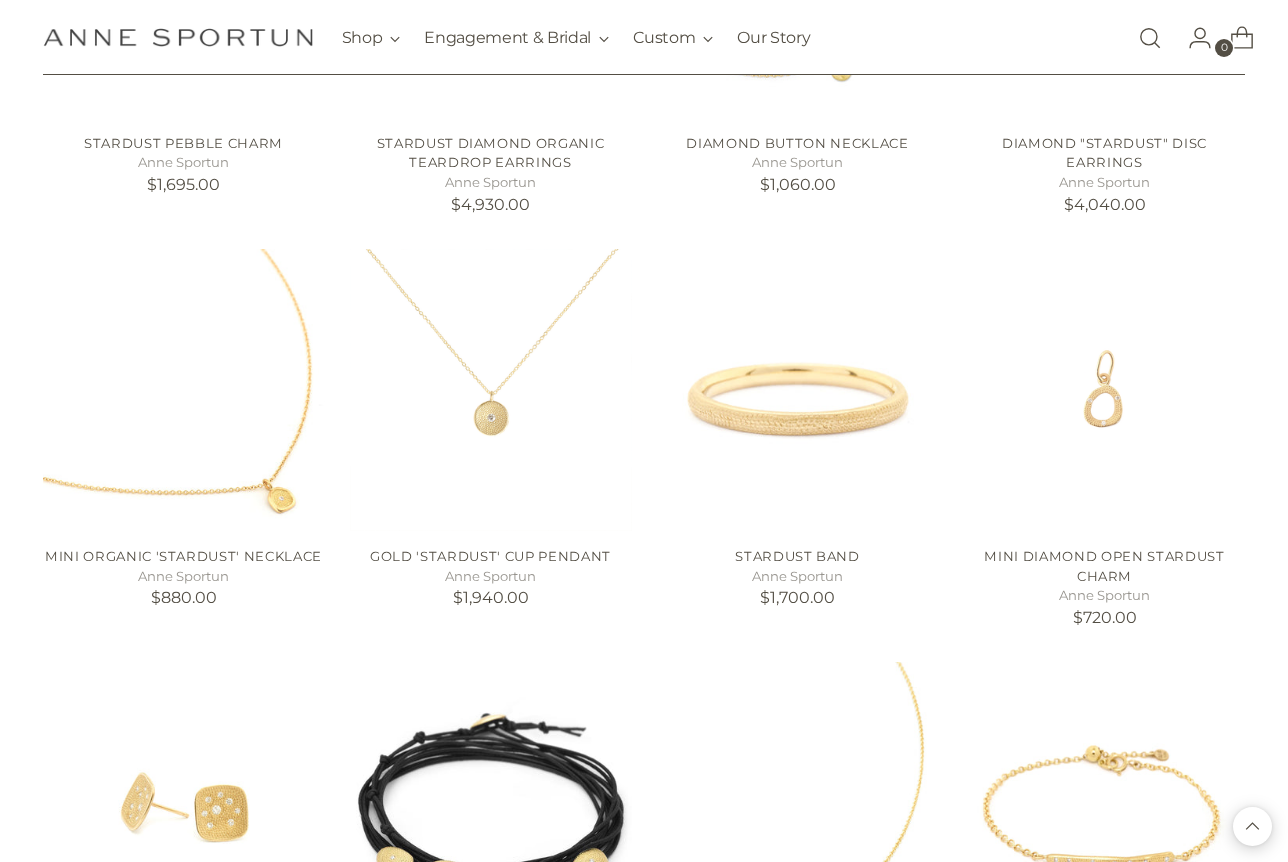 click on "Filter By
Price
***
-
*****
$630.00 $39,080.00
Metal
14k Rose Gold
(14)
14k White Gold
(48)
18k Yellow Gold
(48)
Platinum (1) (8) 50" at bounding box center (644, 1179) 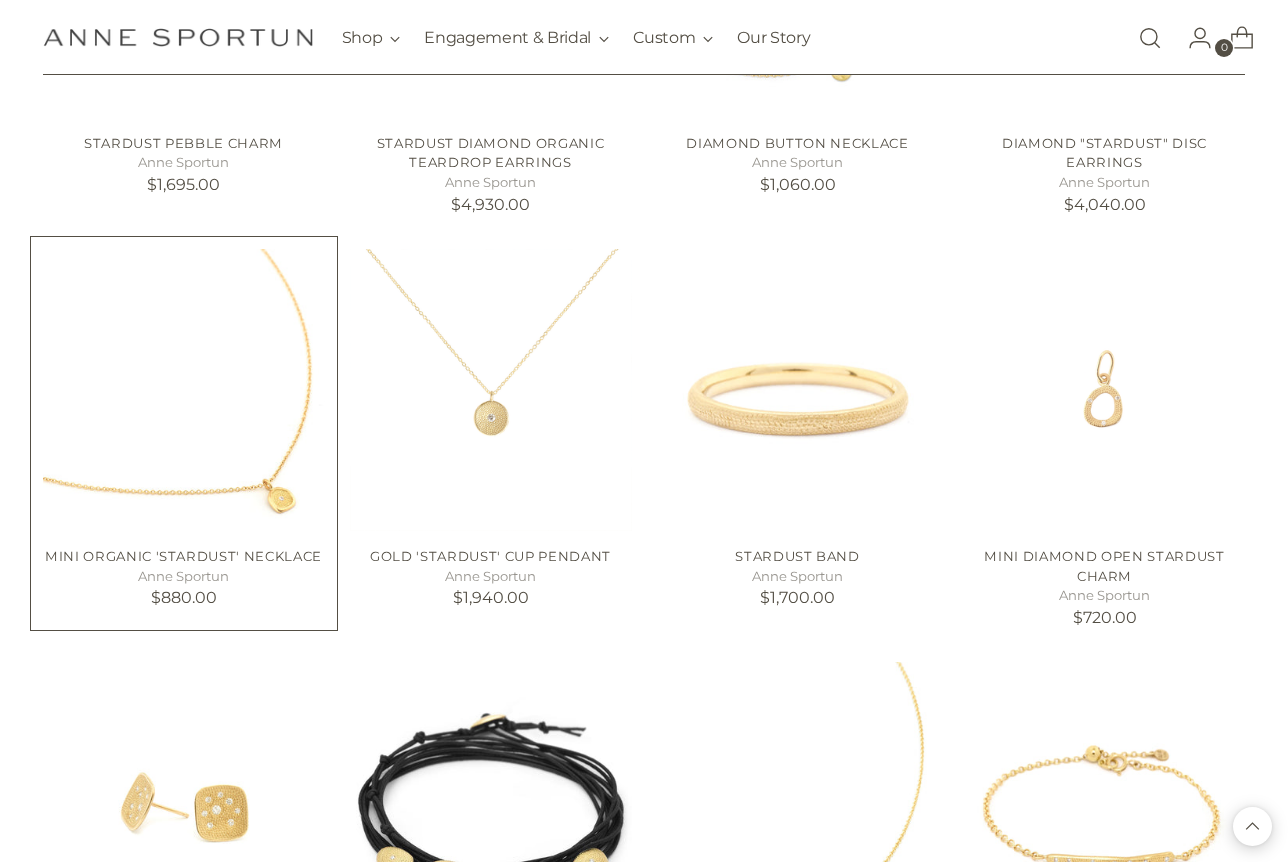 click at bounding box center [0, 0] 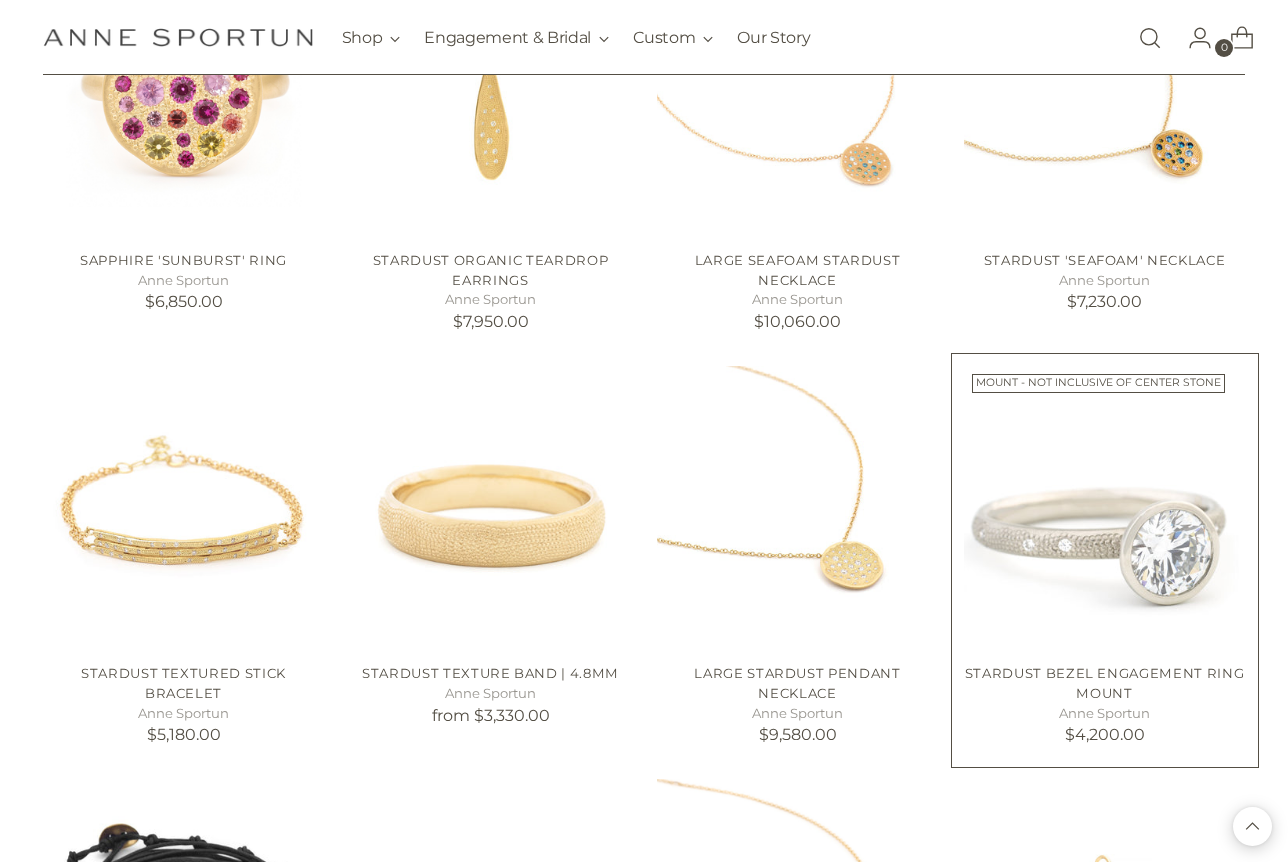 scroll, scrollTop: 4250, scrollLeft: 0, axis: vertical 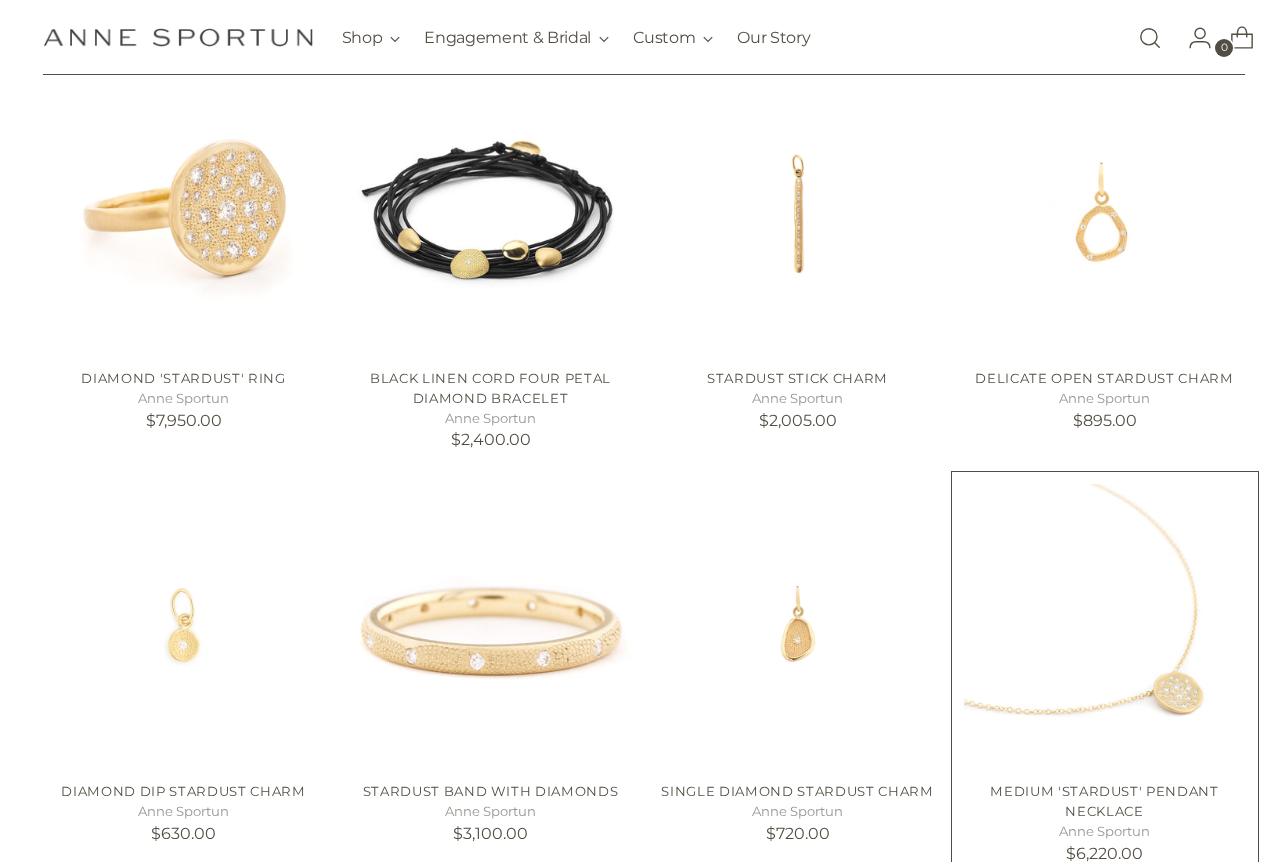 click at bounding box center (0, 0) 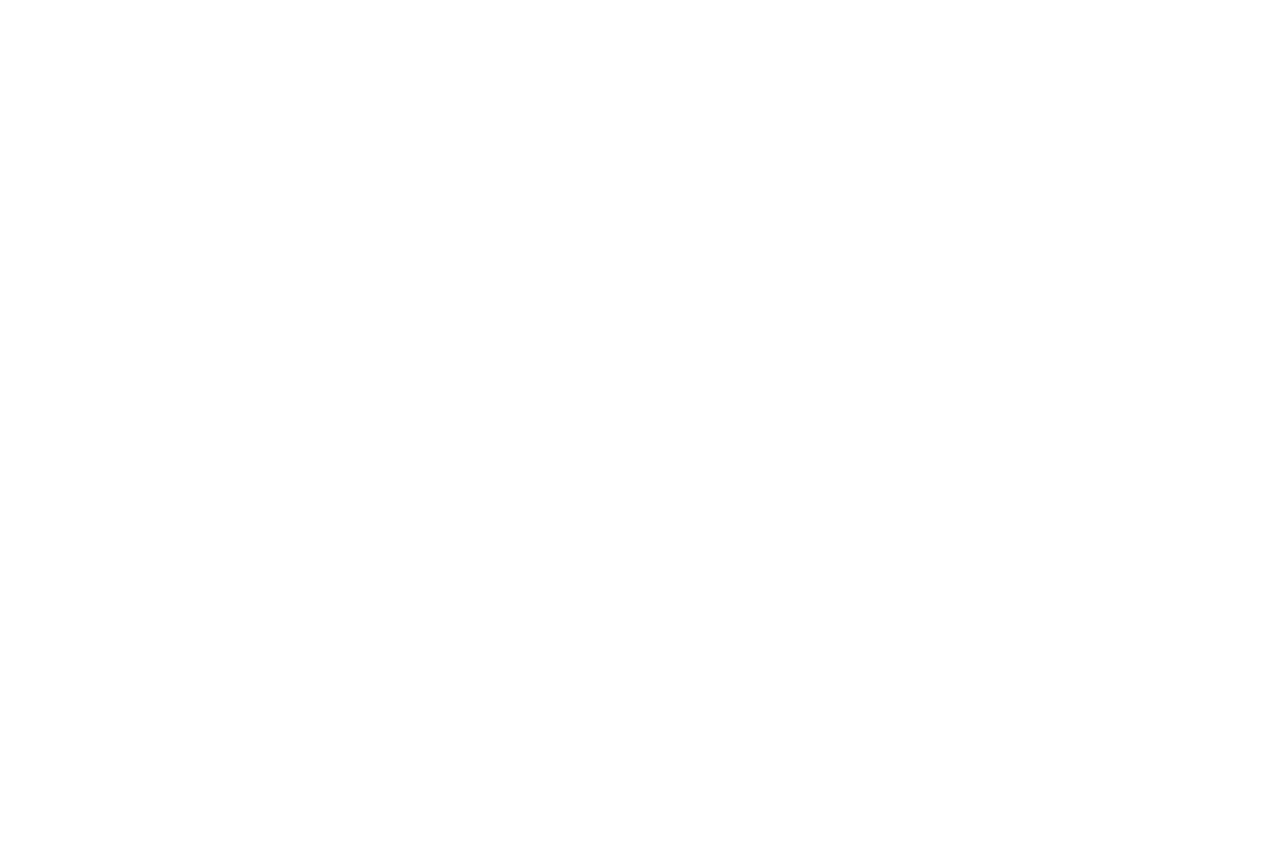 scroll, scrollTop: 0, scrollLeft: 0, axis: both 